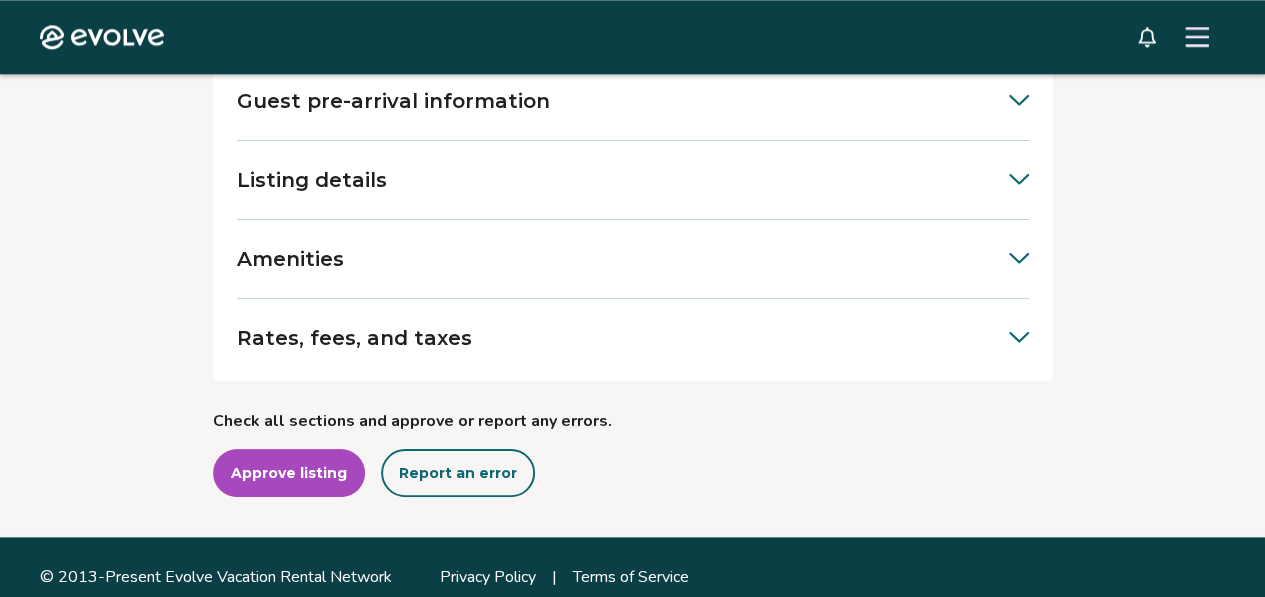scroll, scrollTop: 900, scrollLeft: 0, axis: vertical 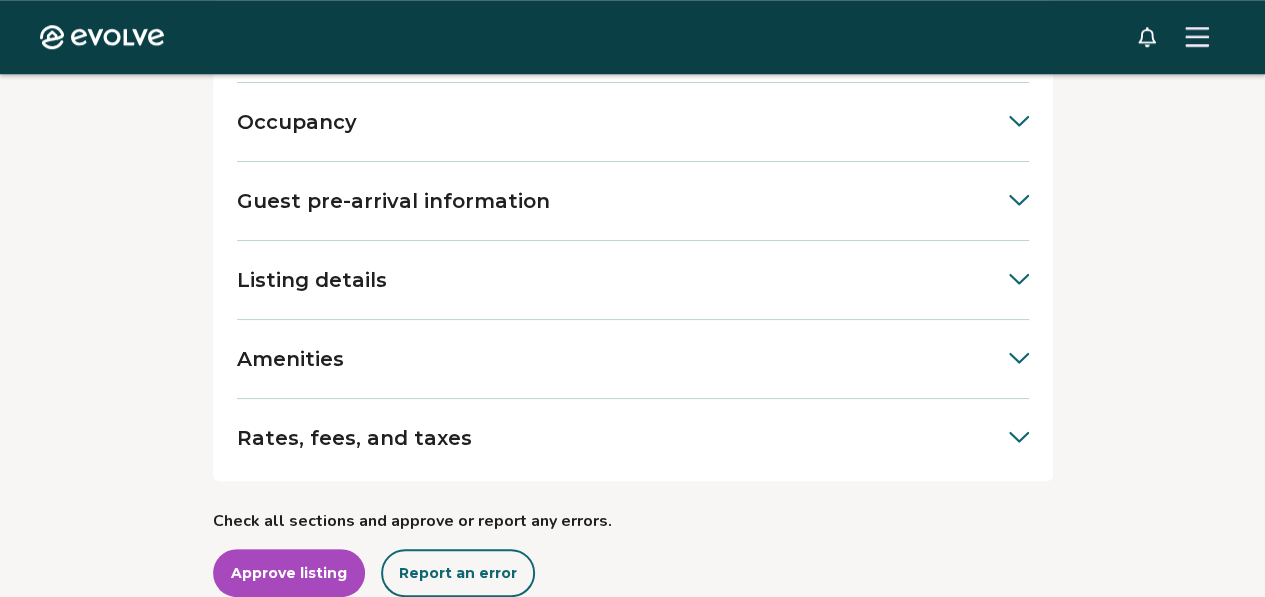 click 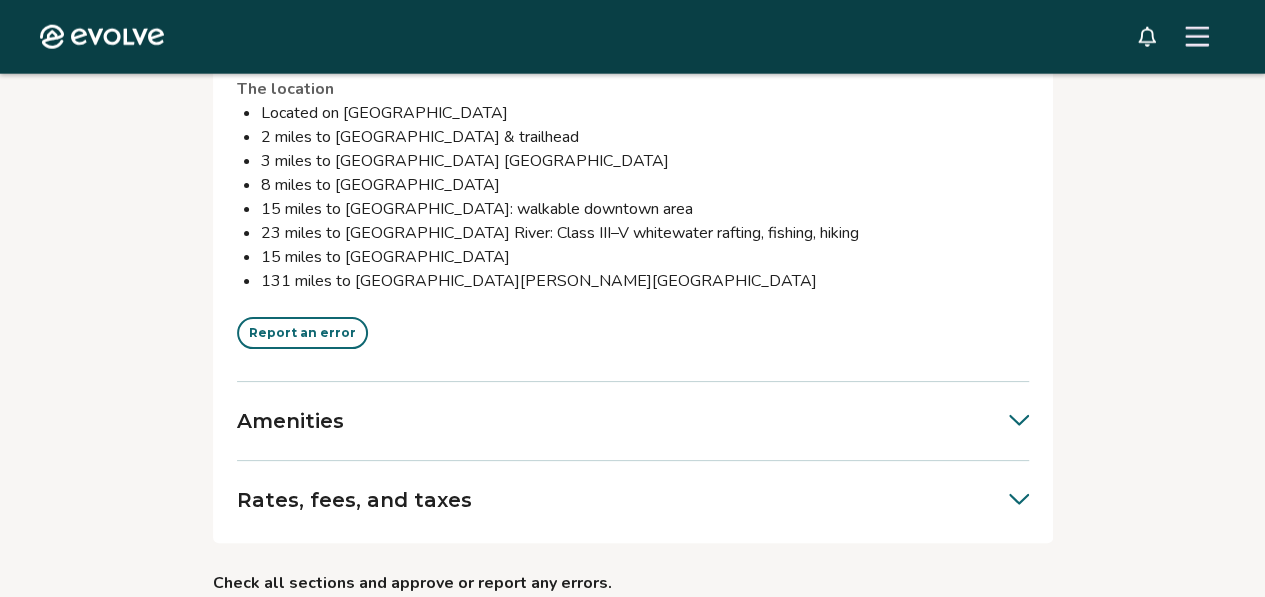 scroll, scrollTop: 2600, scrollLeft: 0, axis: vertical 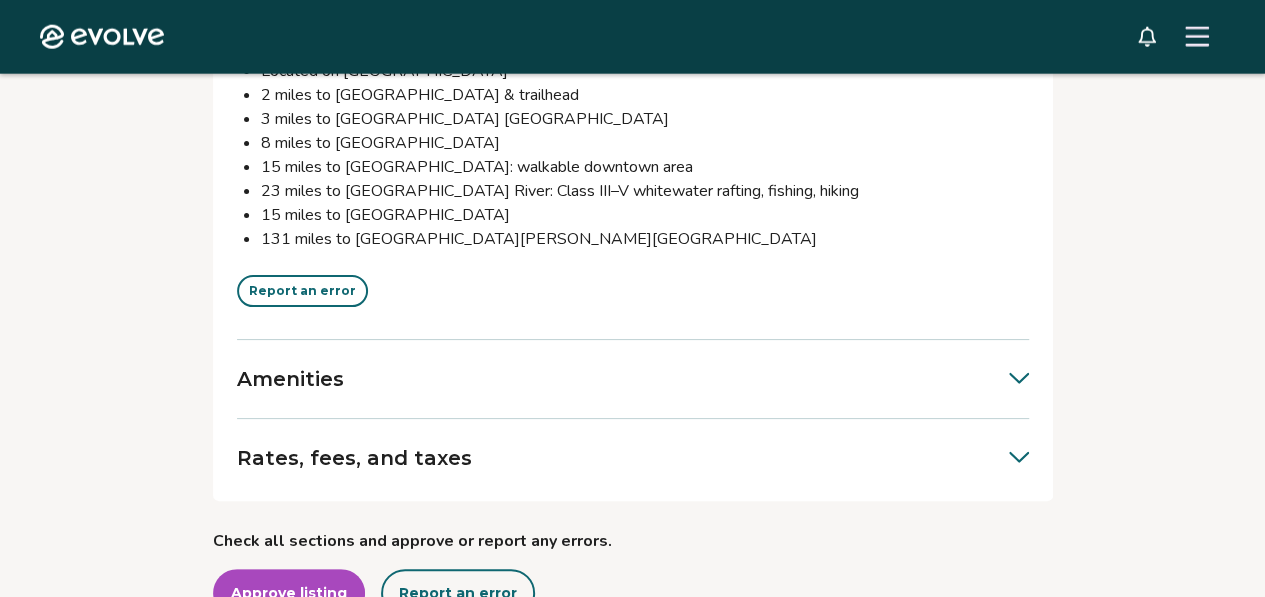 click 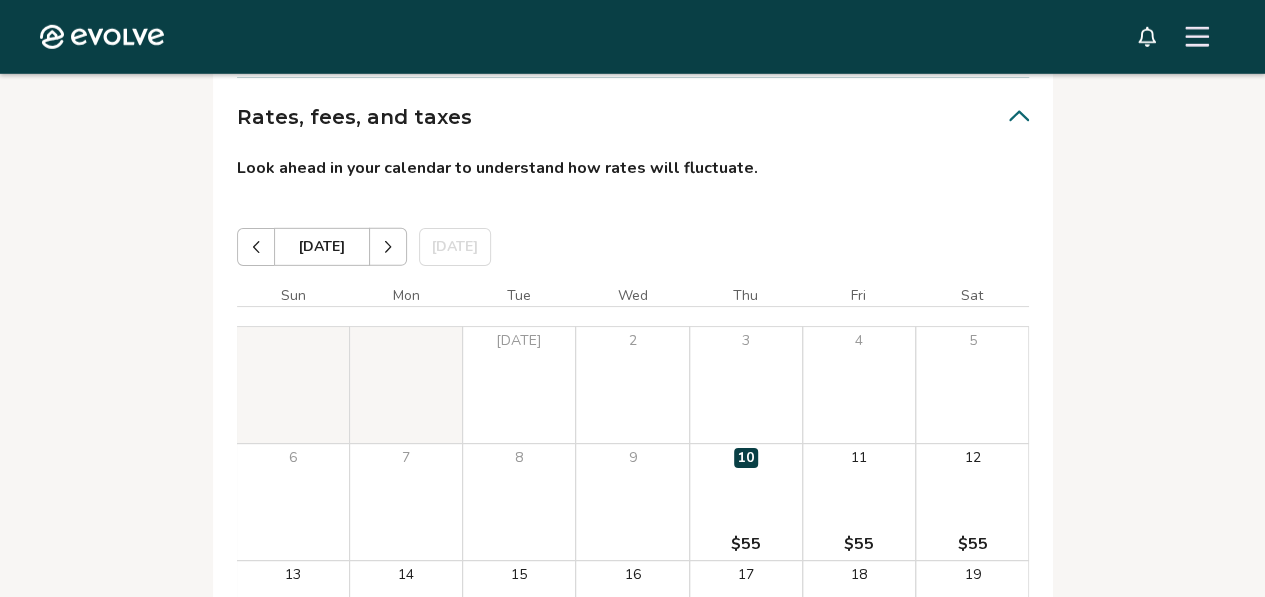 scroll, scrollTop: 2900, scrollLeft: 0, axis: vertical 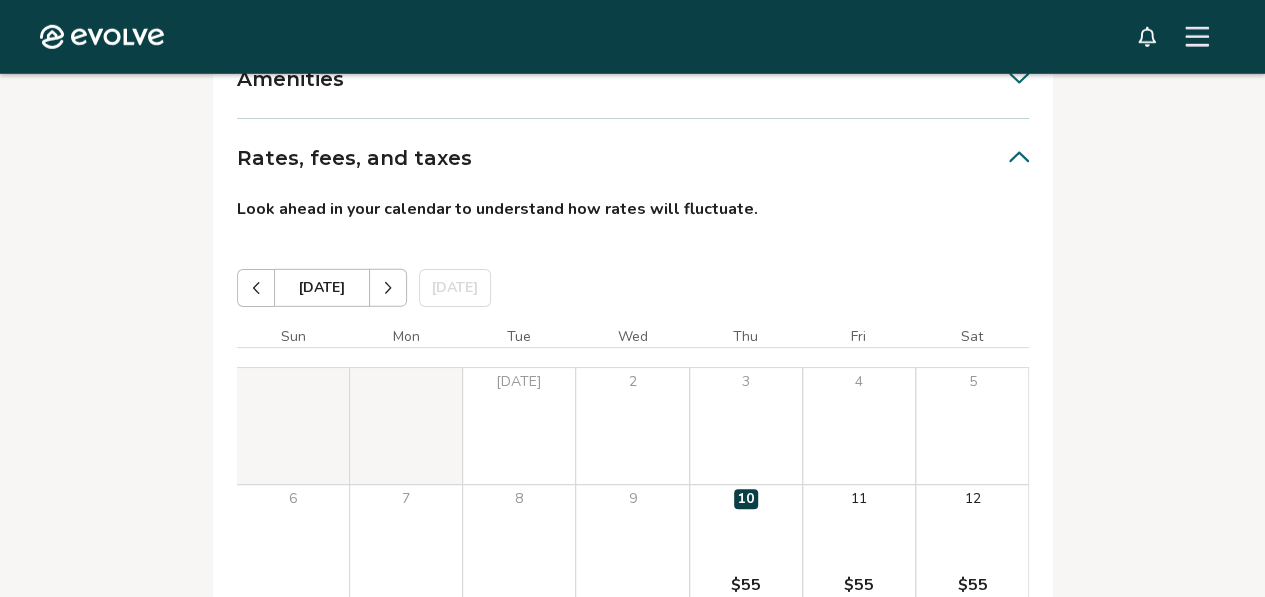 click 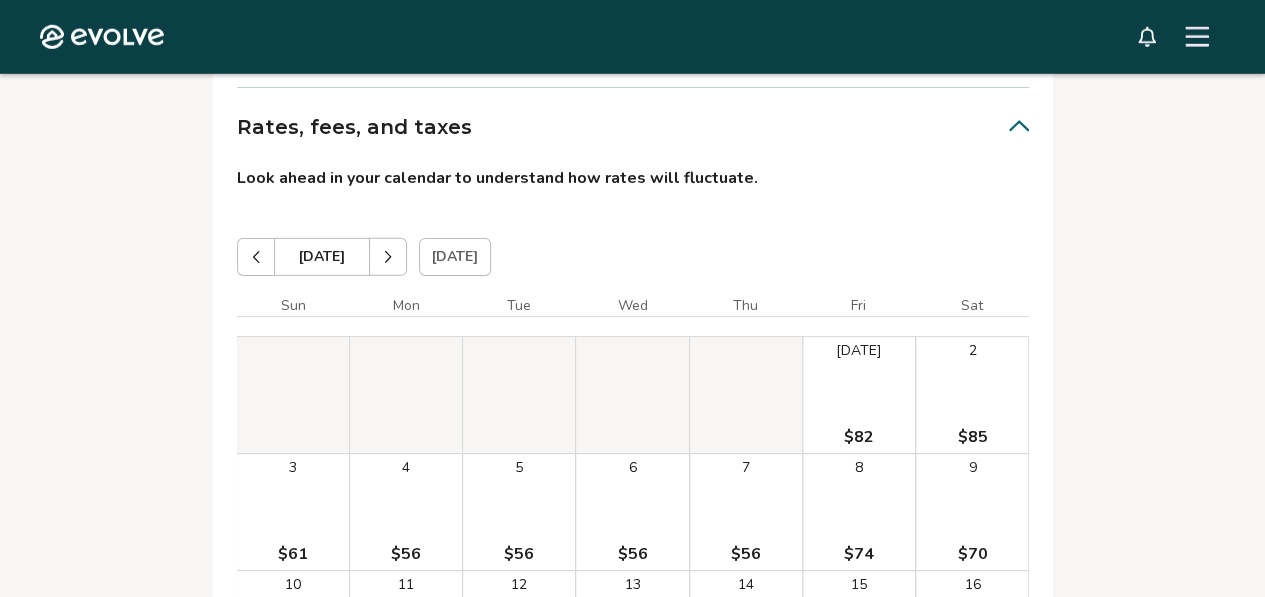 scroll, scrollTop: 2900, scrollLeft: 0, axis: vertical 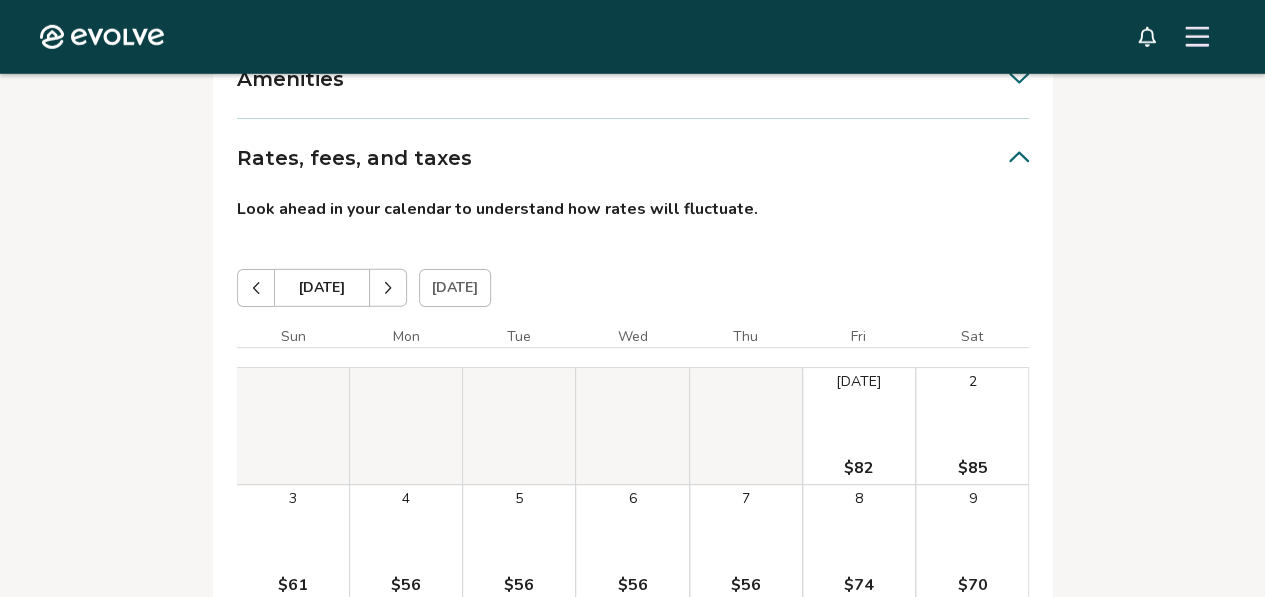click 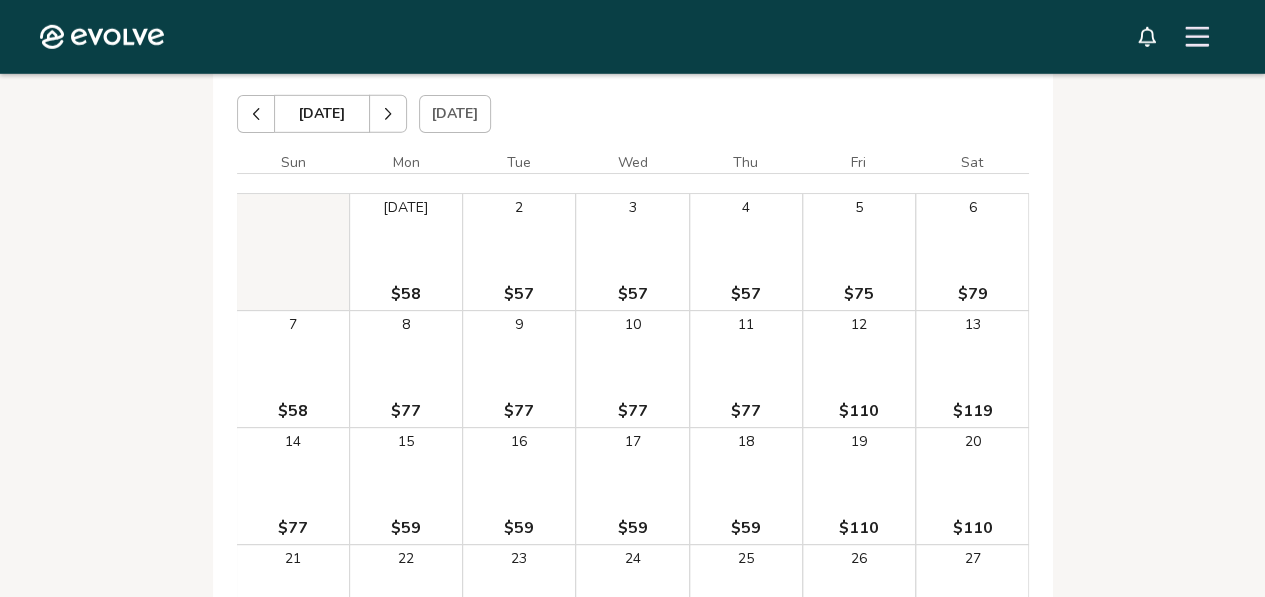 scroll, scrollTop: 3000, scrollLeft: 0, axis: vertical 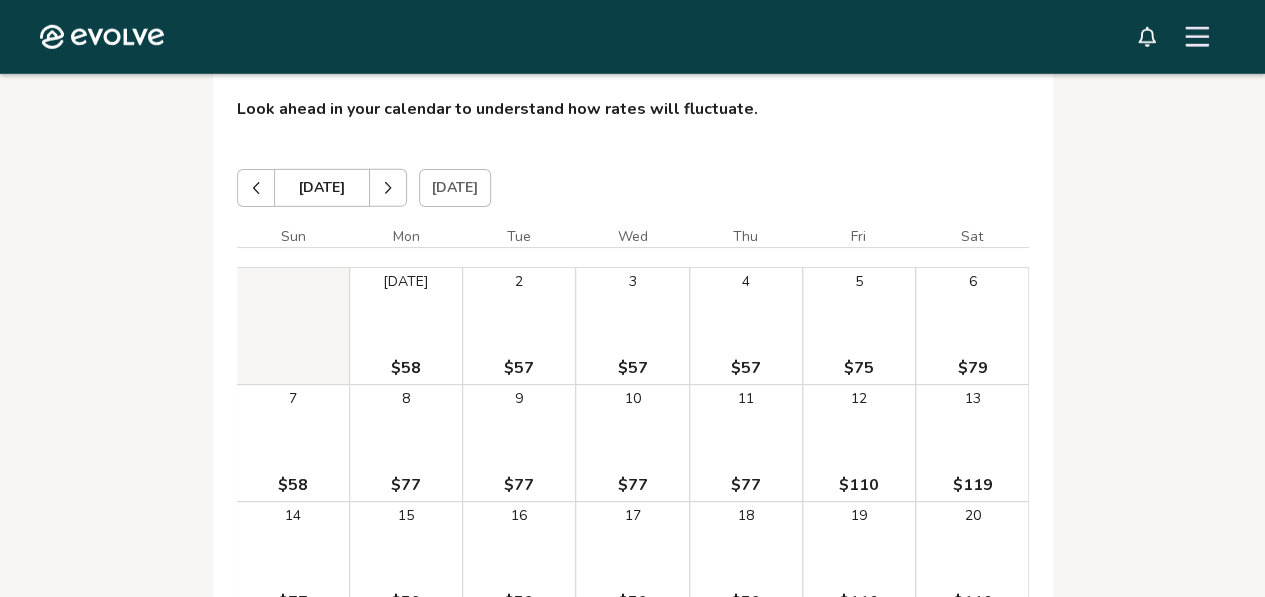 click at bounding box center (388, 188) 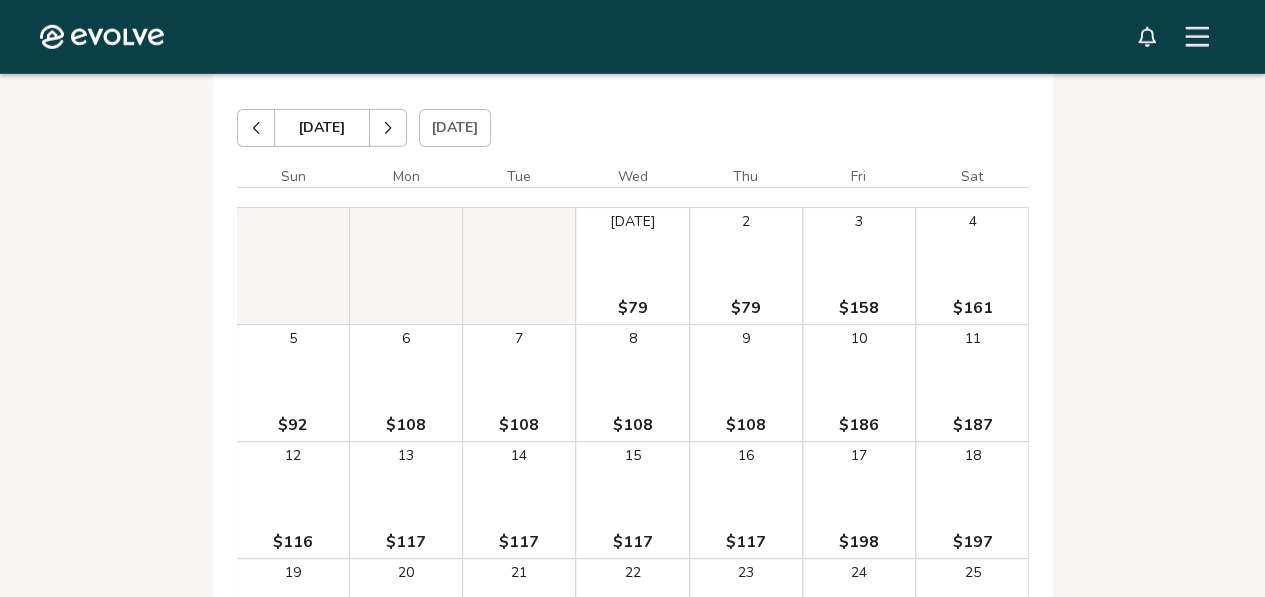 scroll, scrollTop: 3000, scrollLeft: 0, axis: vertical 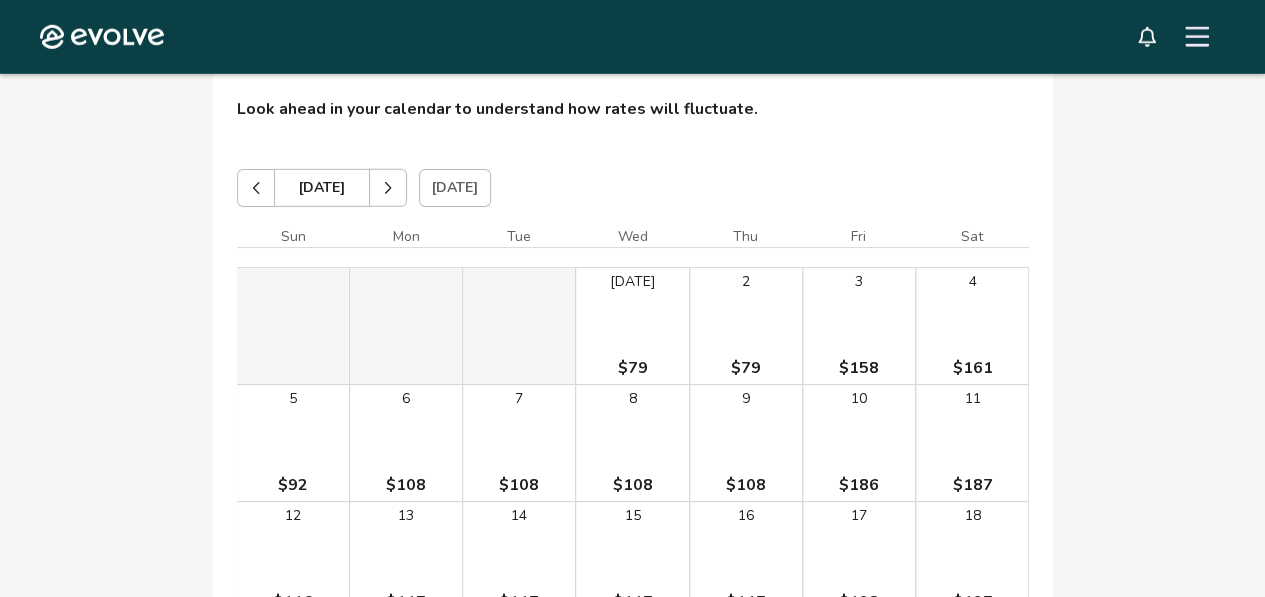 click at bounding box center [388, 188] 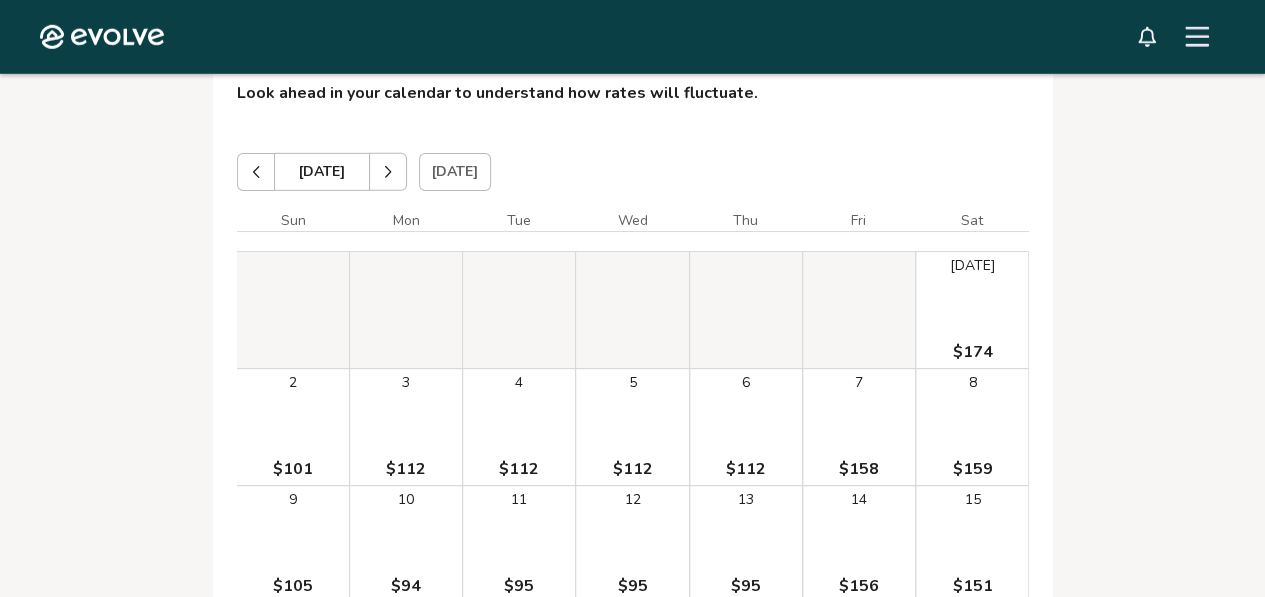 scroll, scrollTop: 3000, scrollLeft: 0, axis: vertical 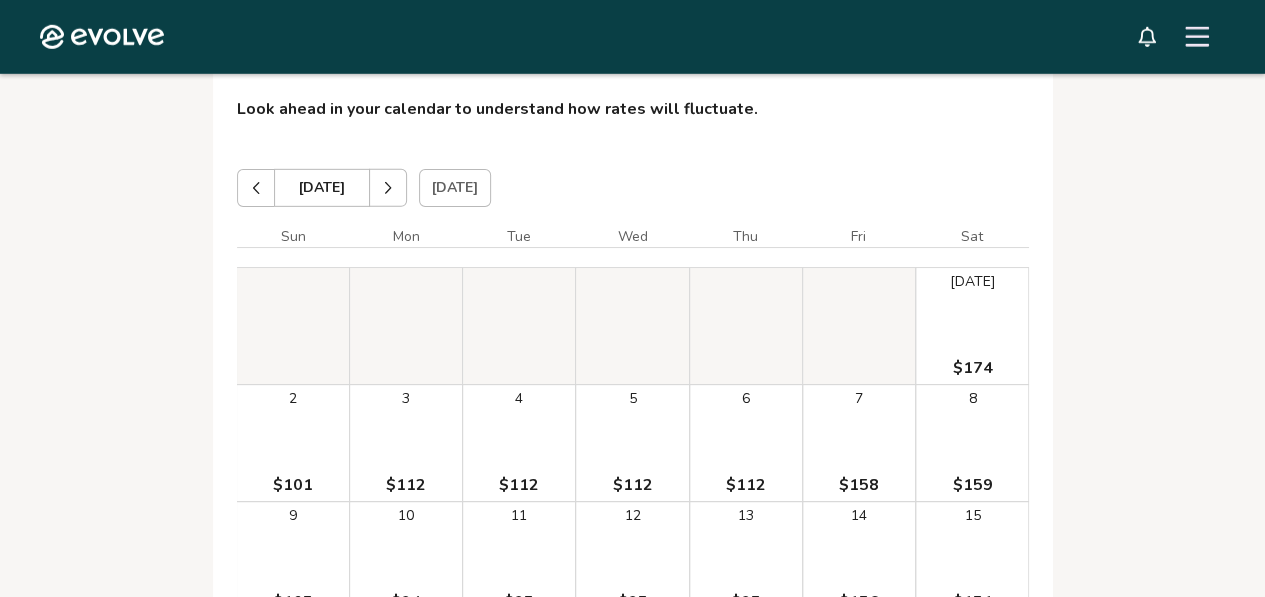 click 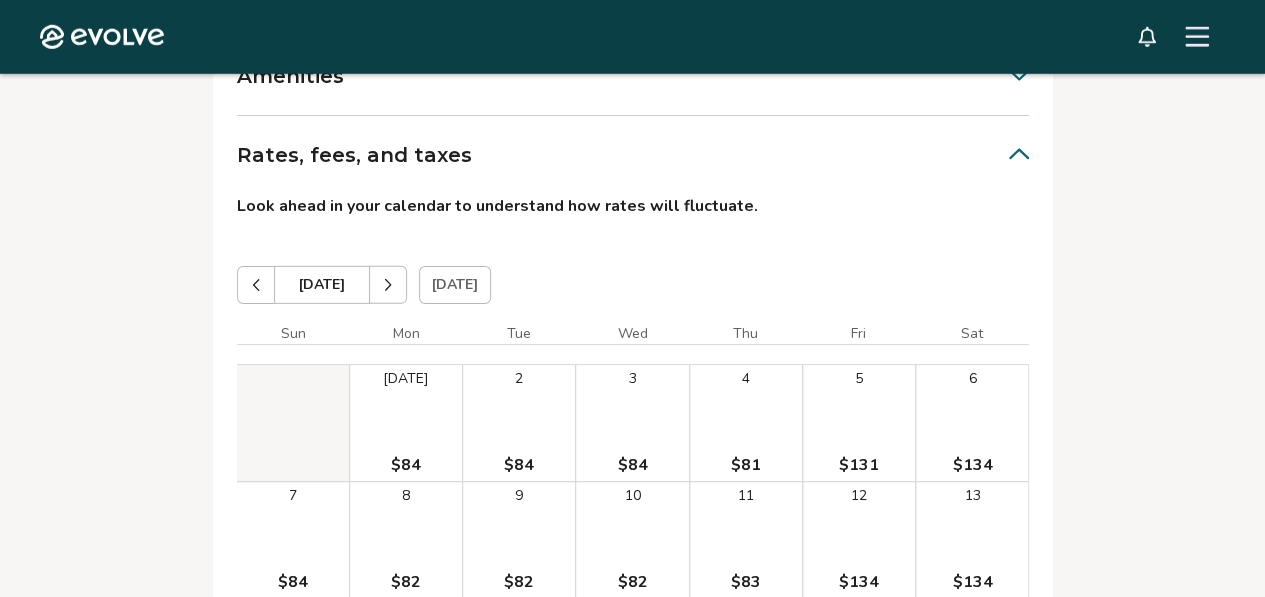 scroll, scrollTop: 2900, scrollLeft: 0, axis: vertical 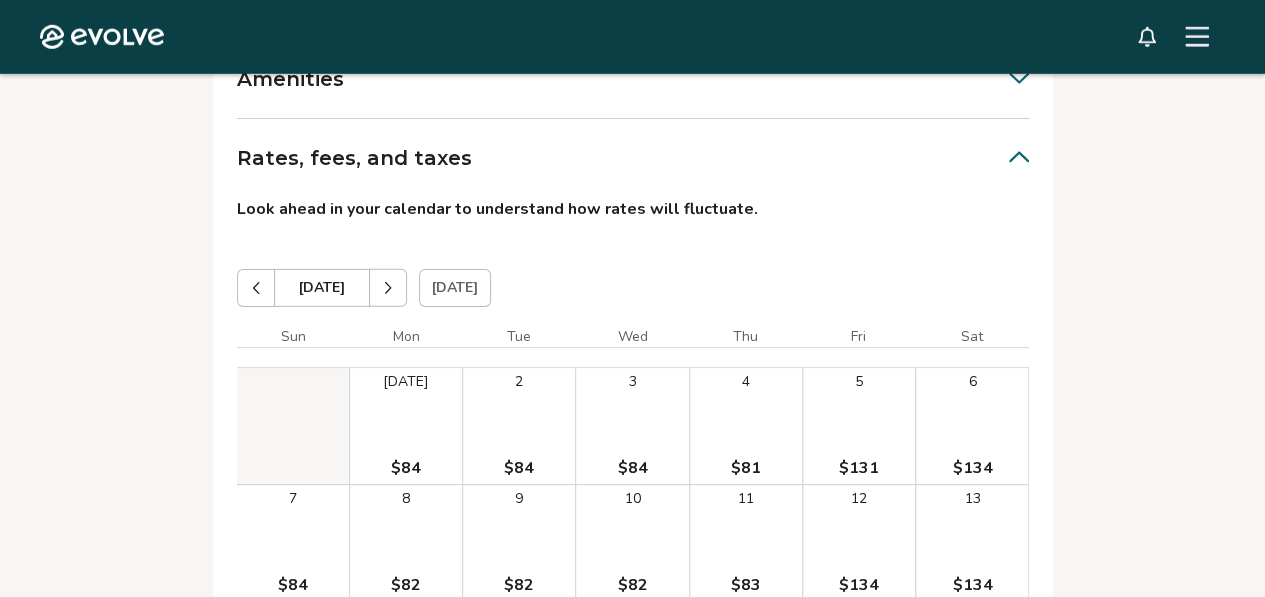 click 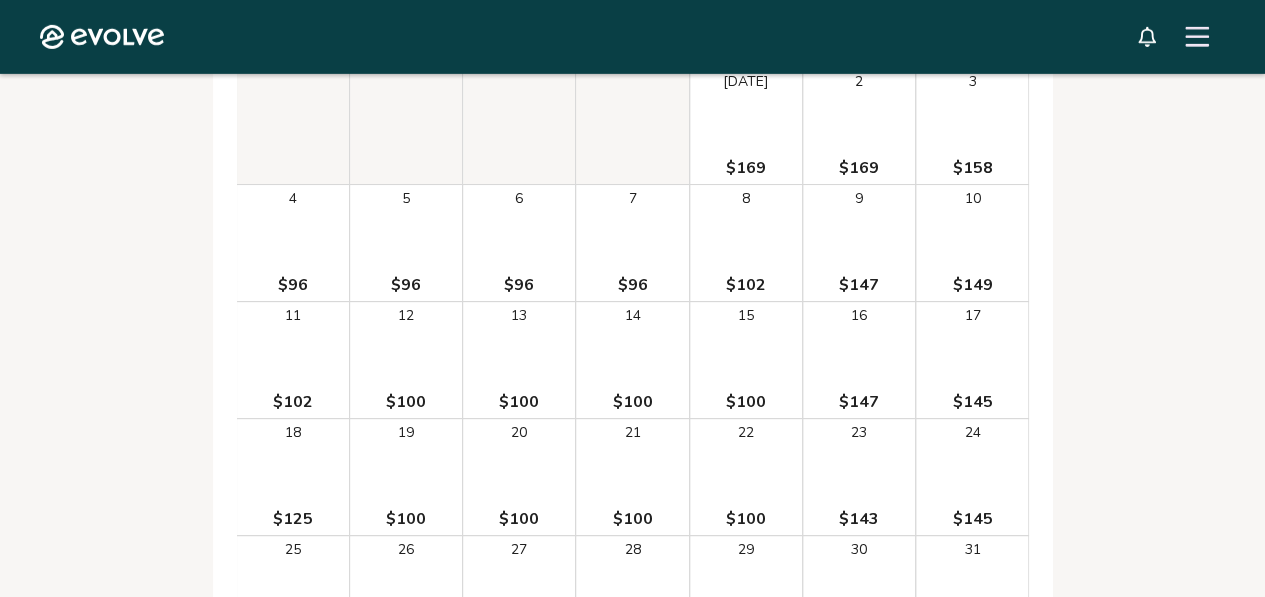 scroll, scrollTop: 3000, scrollLeft: 0, axis: vertical 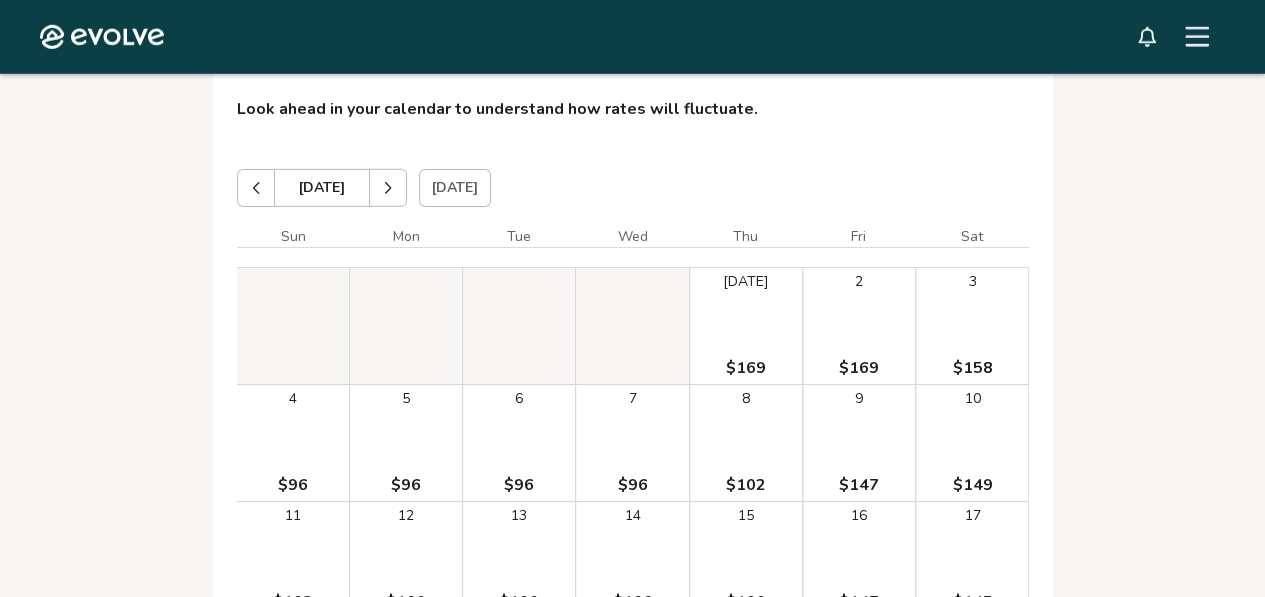 click at bounding box center (388, 188) 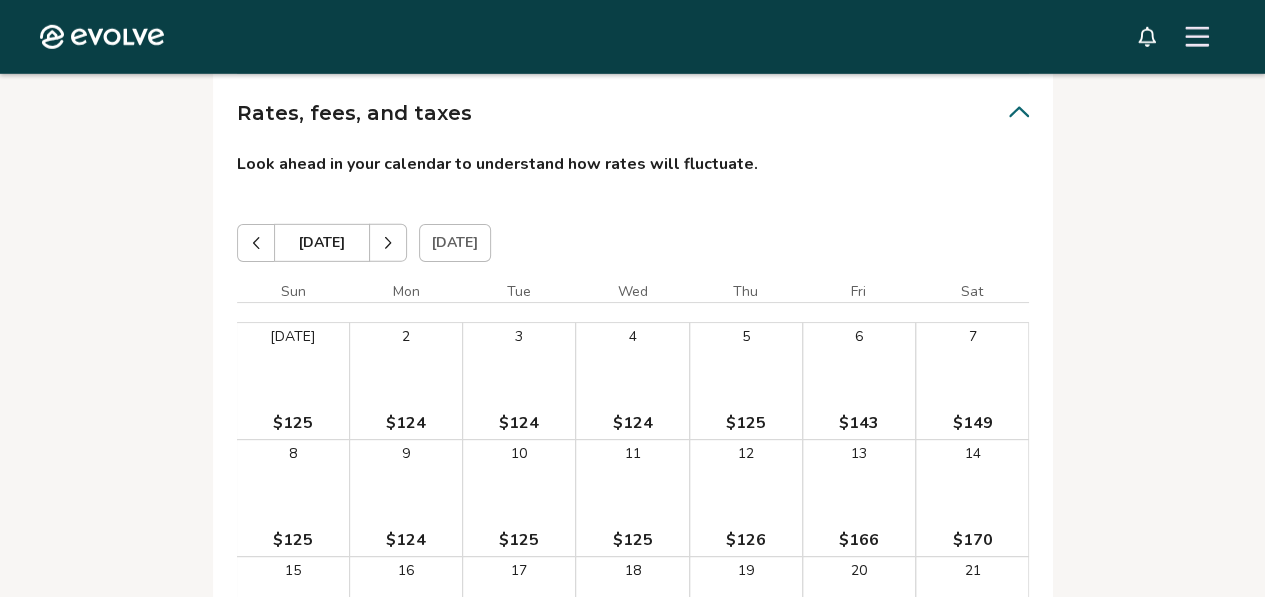 scroll, scrollTop: 2900, scrollLeft: 0, axis: vertical 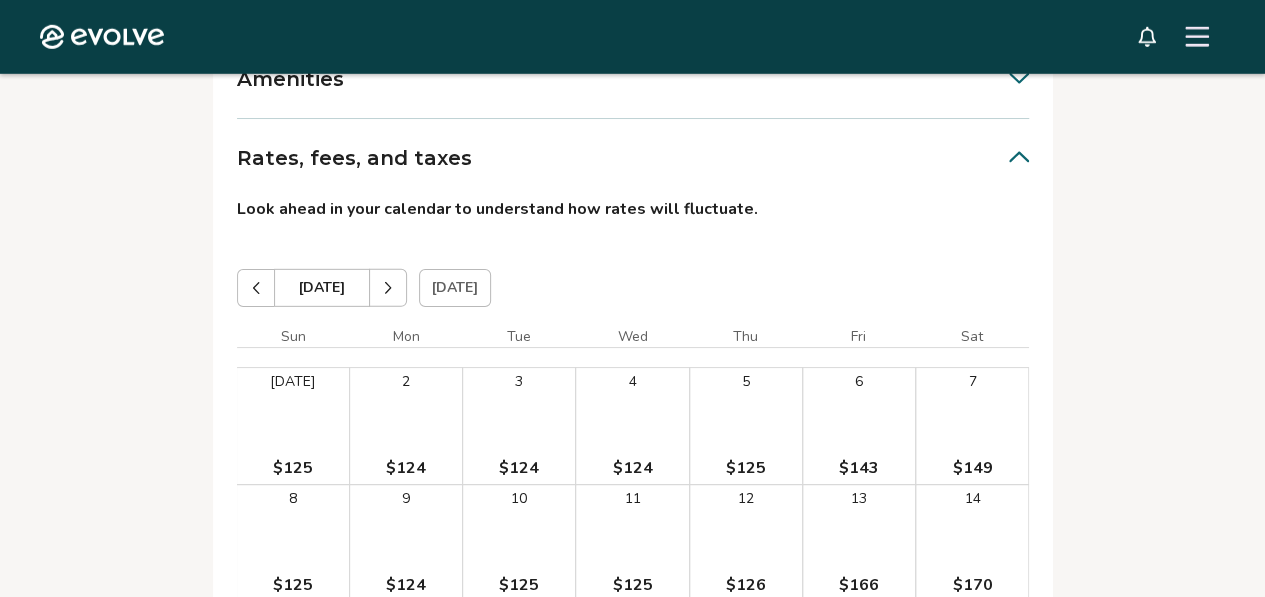 click at bounding box center (388, 288) 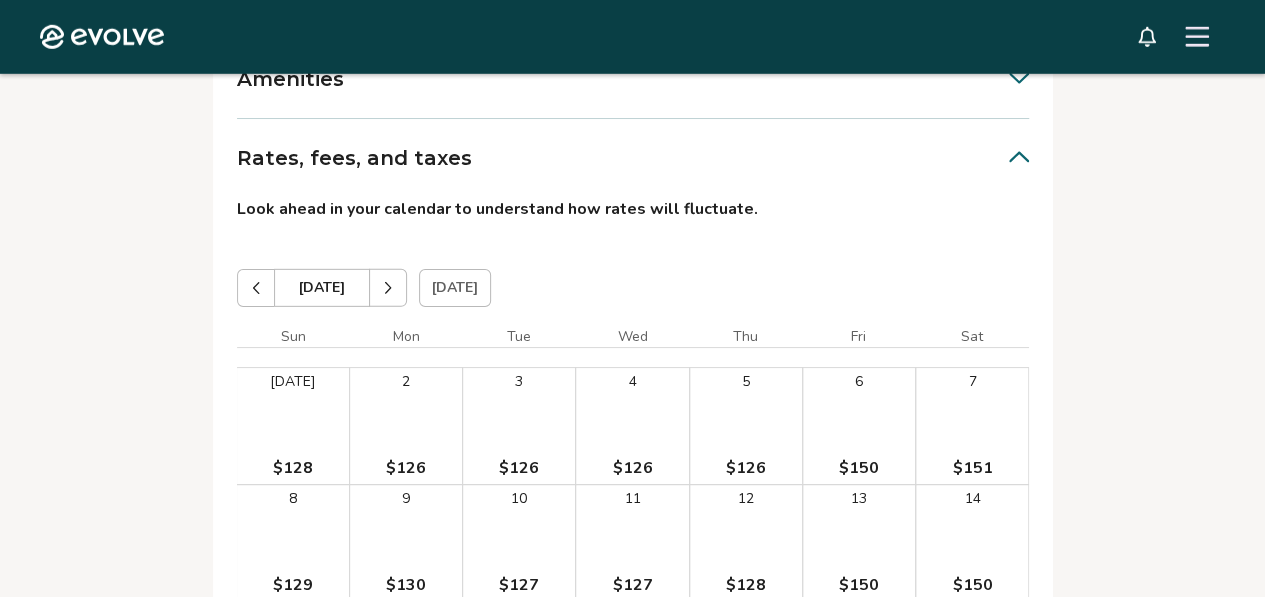 scroll, scrollTop: 2900, scrollLeft: 0, axis: vertical 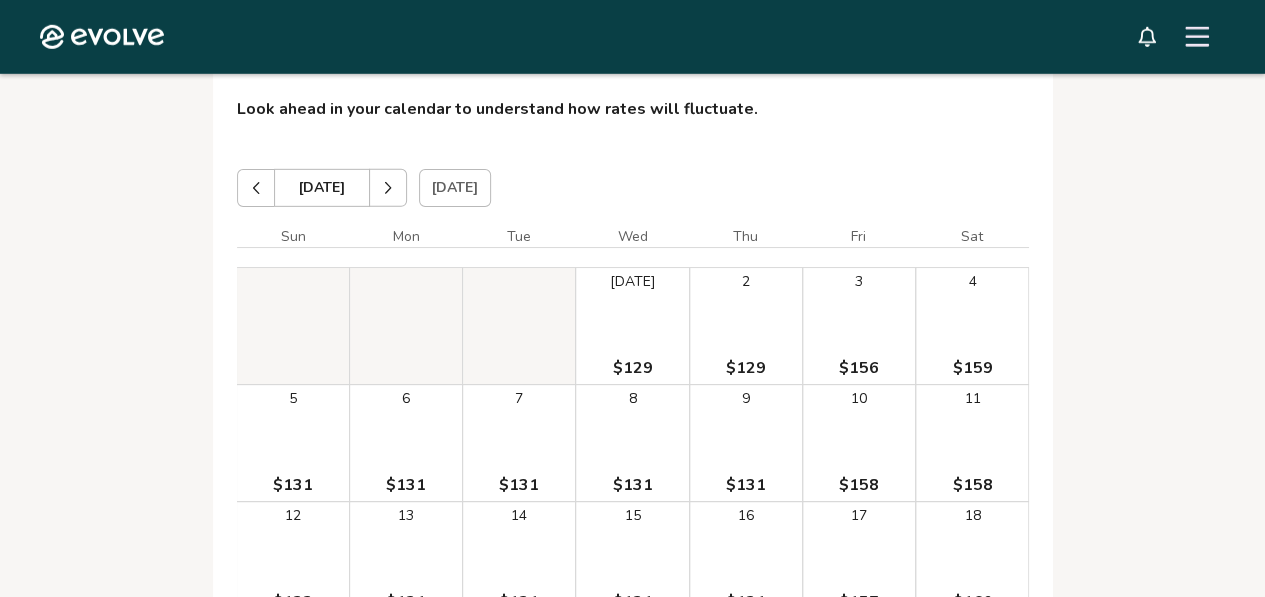 click 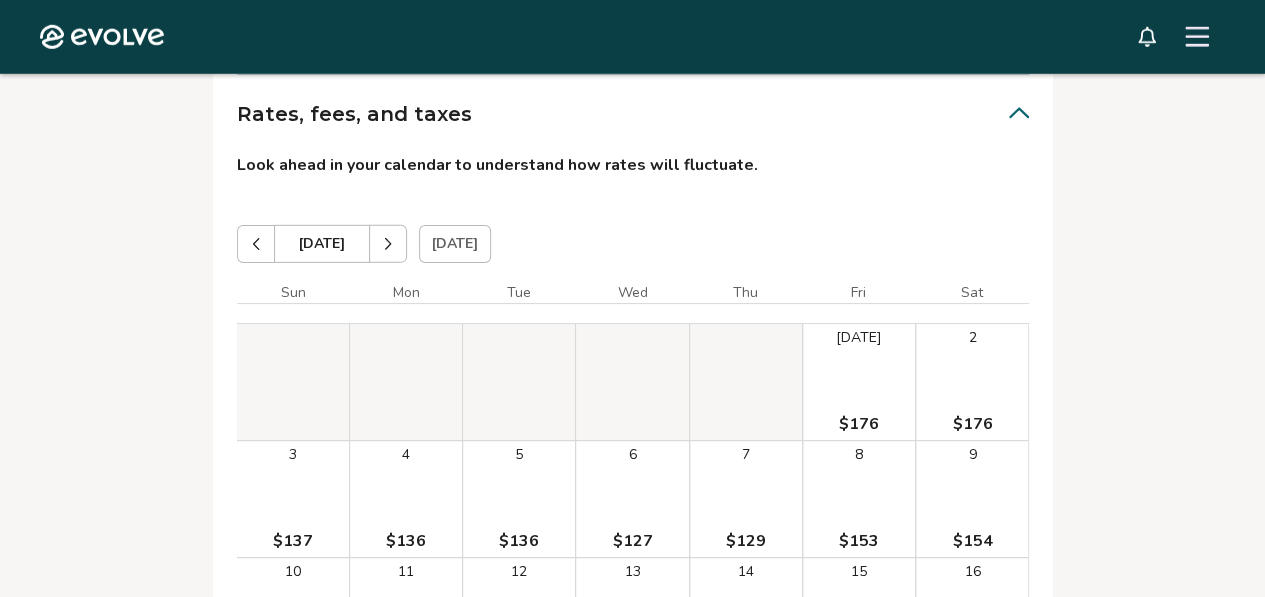 scroll, scrollTop: 2900, scrollLeft: 0, axis: vertical 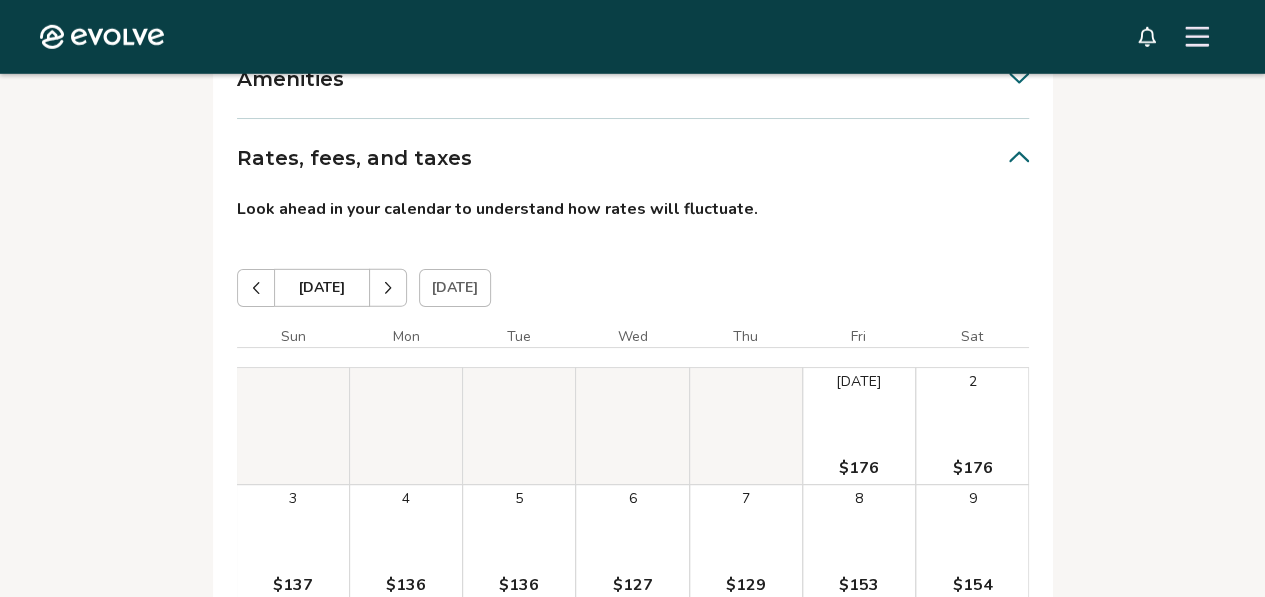 click at bounding box center (388, 288) 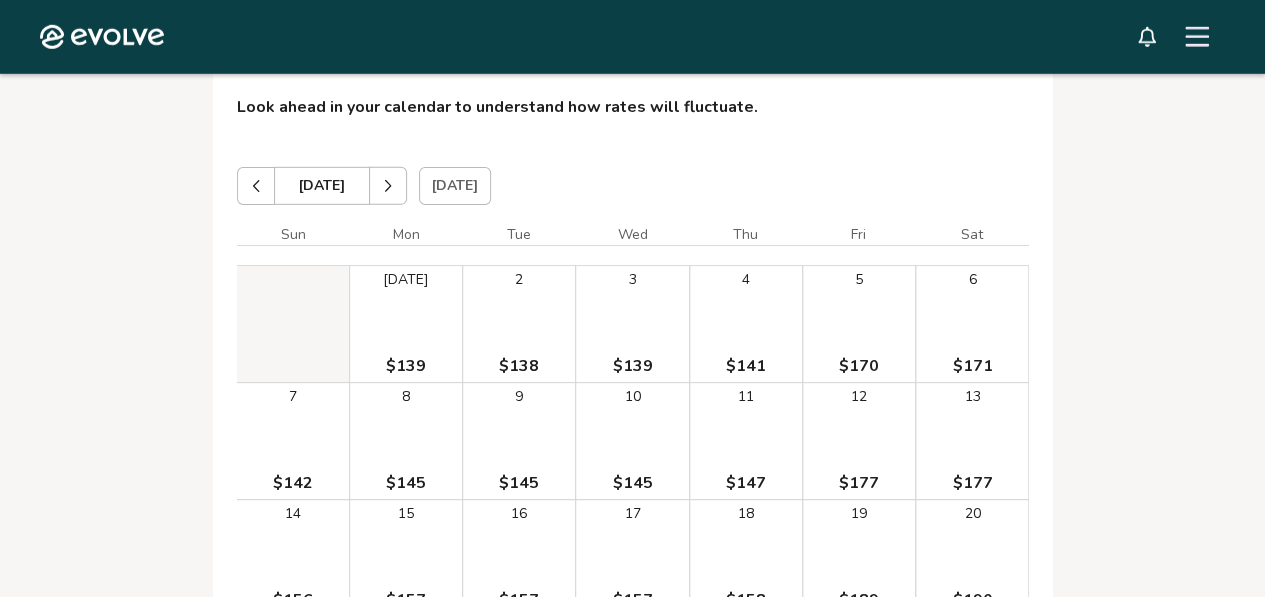 scroll, scrollTop: 3000, scrollLeft: 0, axis: vertical 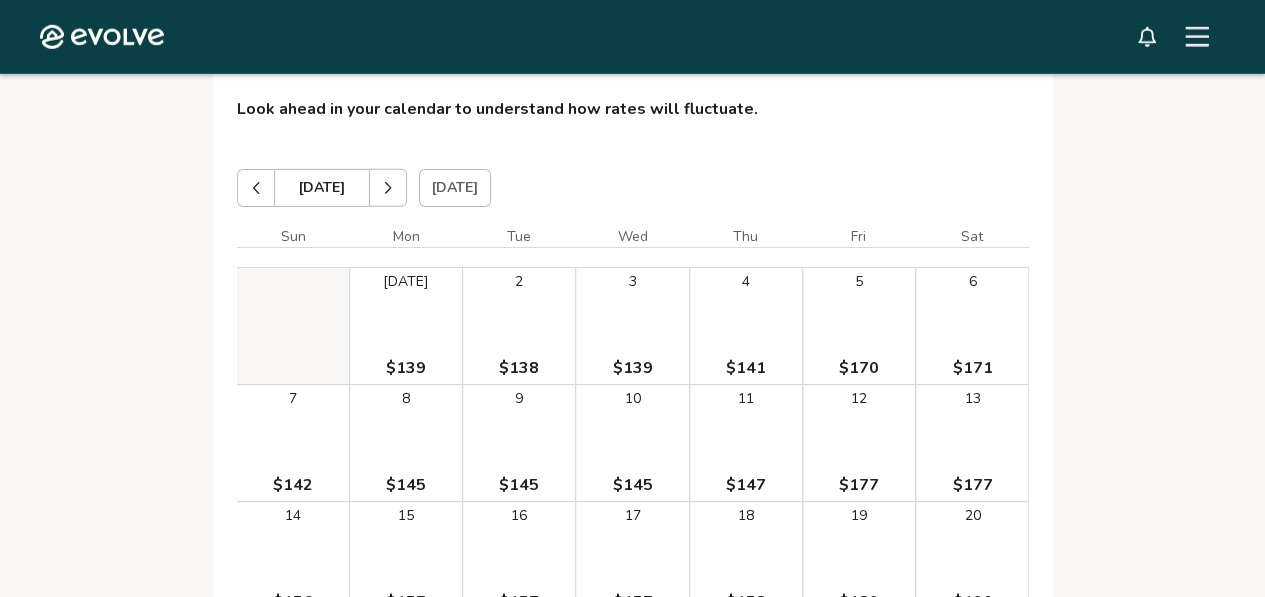 click at bounding box center [388, 188] 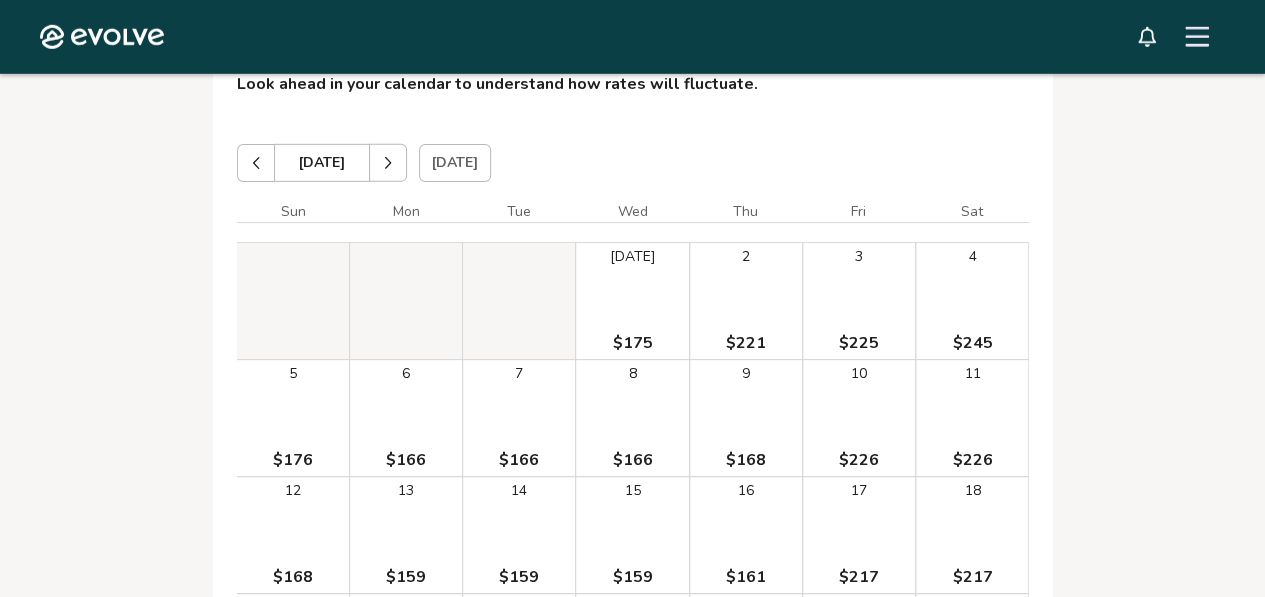 scroll, scrollTop: 3000, scrollLeft: 0, axis: vertical 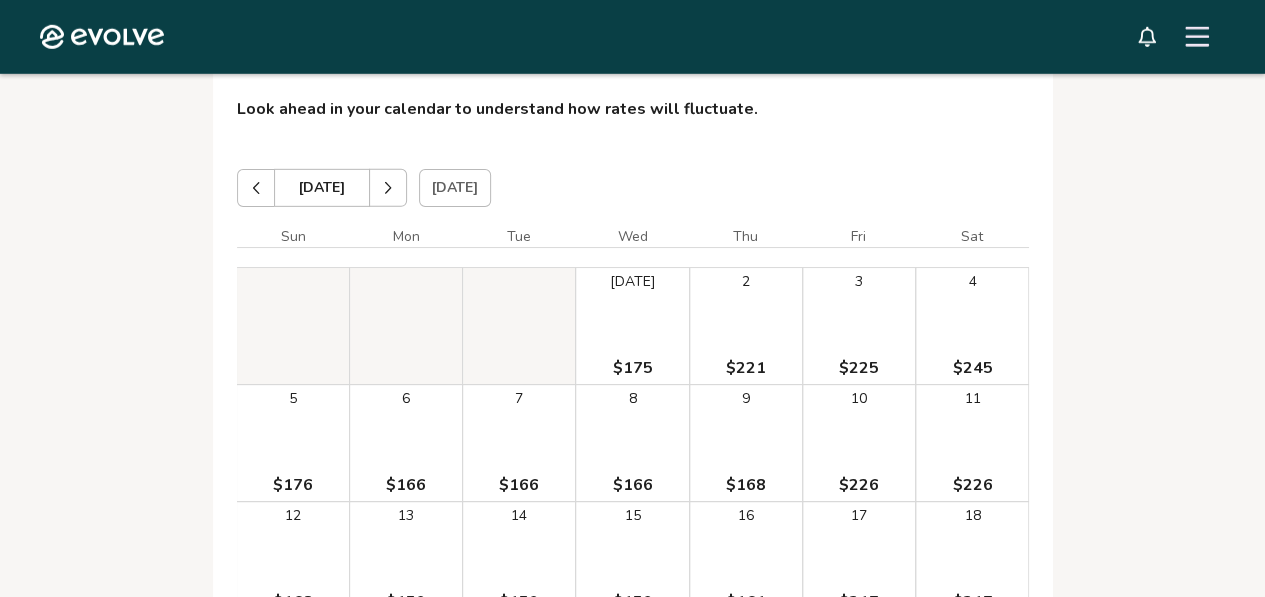 click at bounding box center [388, 188] 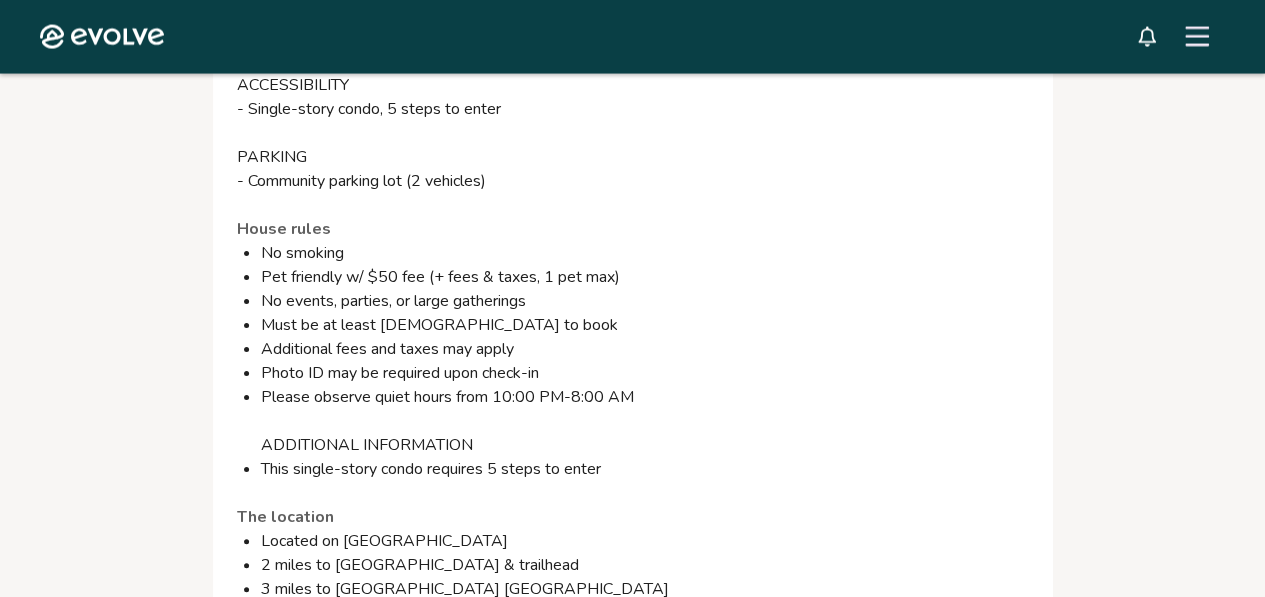 scroll, scrollTop: 2100, scrollLeft: 0, axis: vertical 